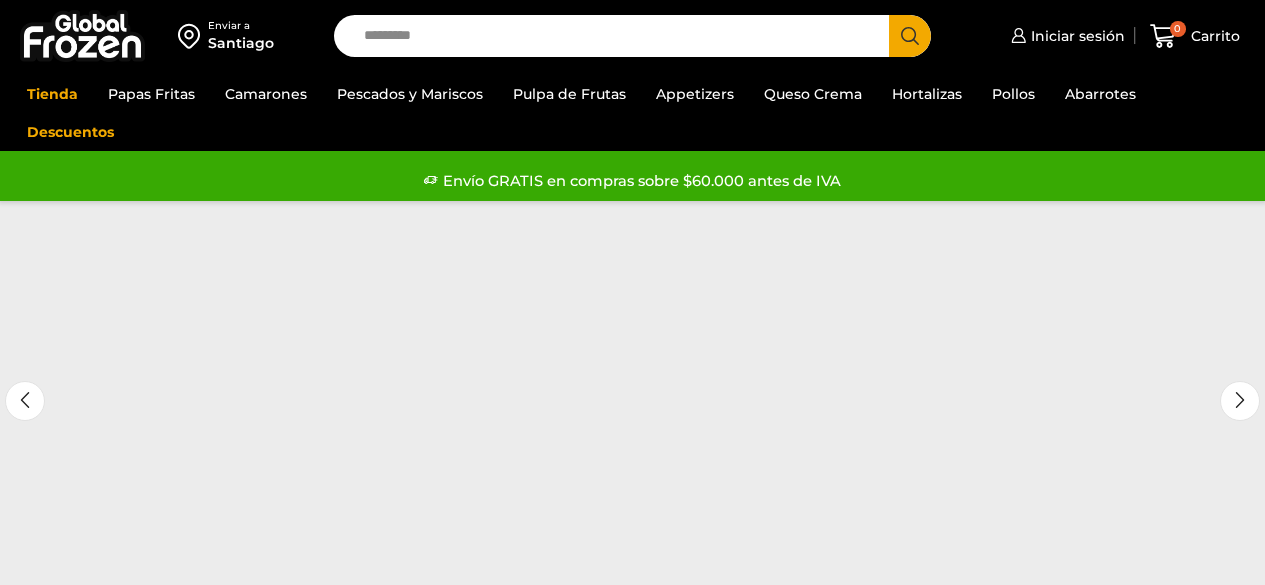 scroll, scrollTop: 0, scrollLeft: 0, axis: both 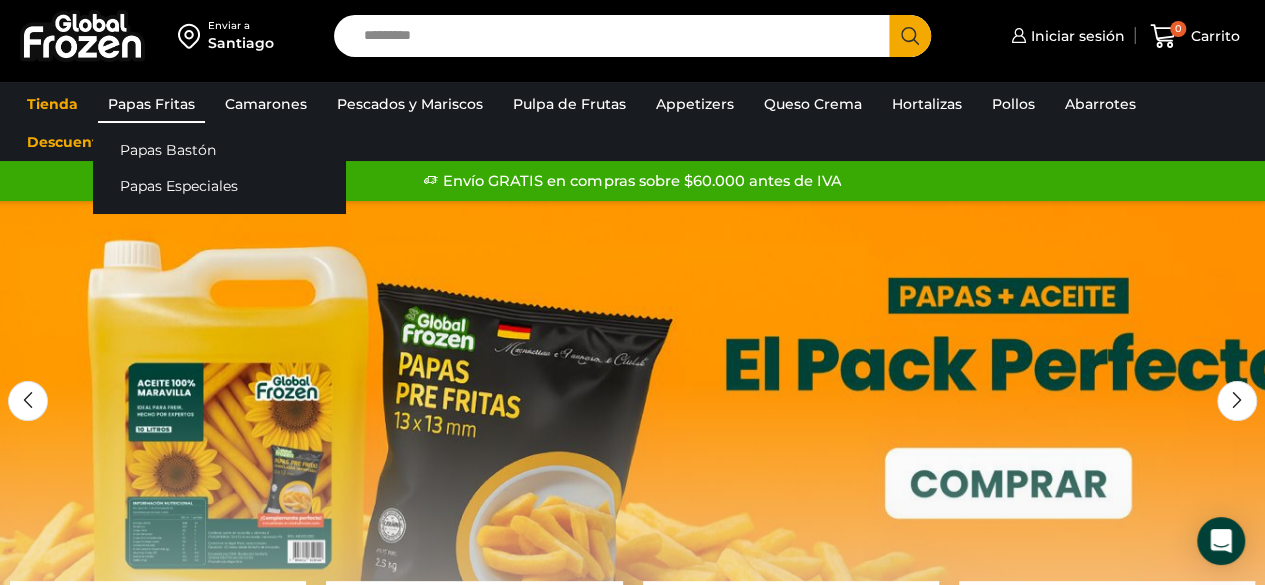 click on "Papas Fritas" at bounding box center [151, 104] 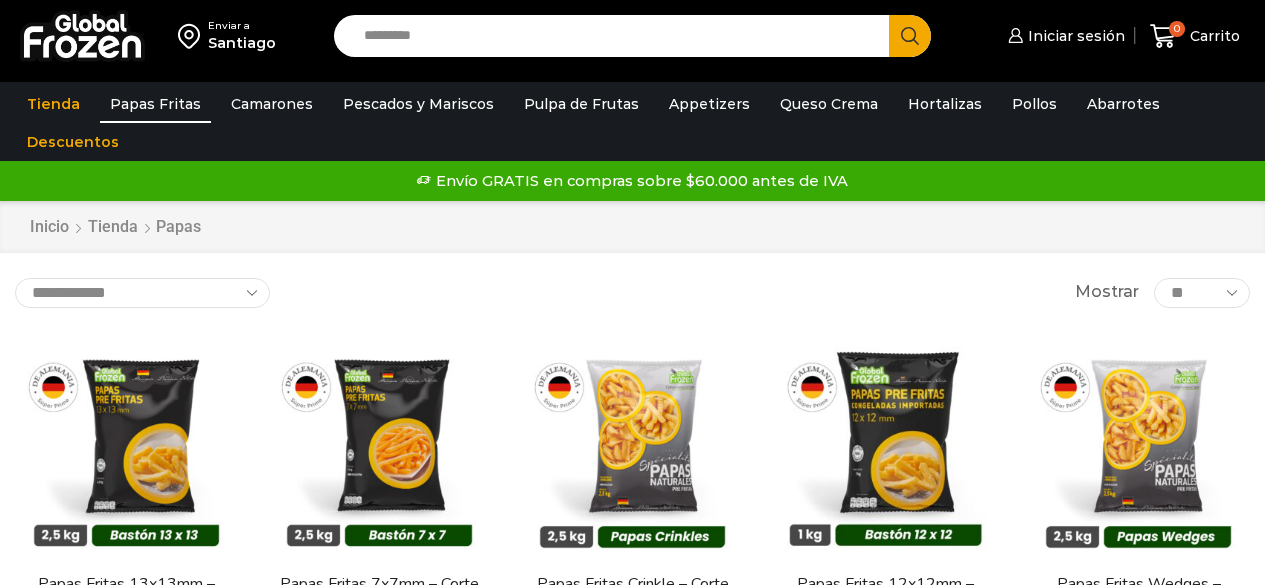 scroll, scrollTop: 0, scrollLeft: 0, axis: both 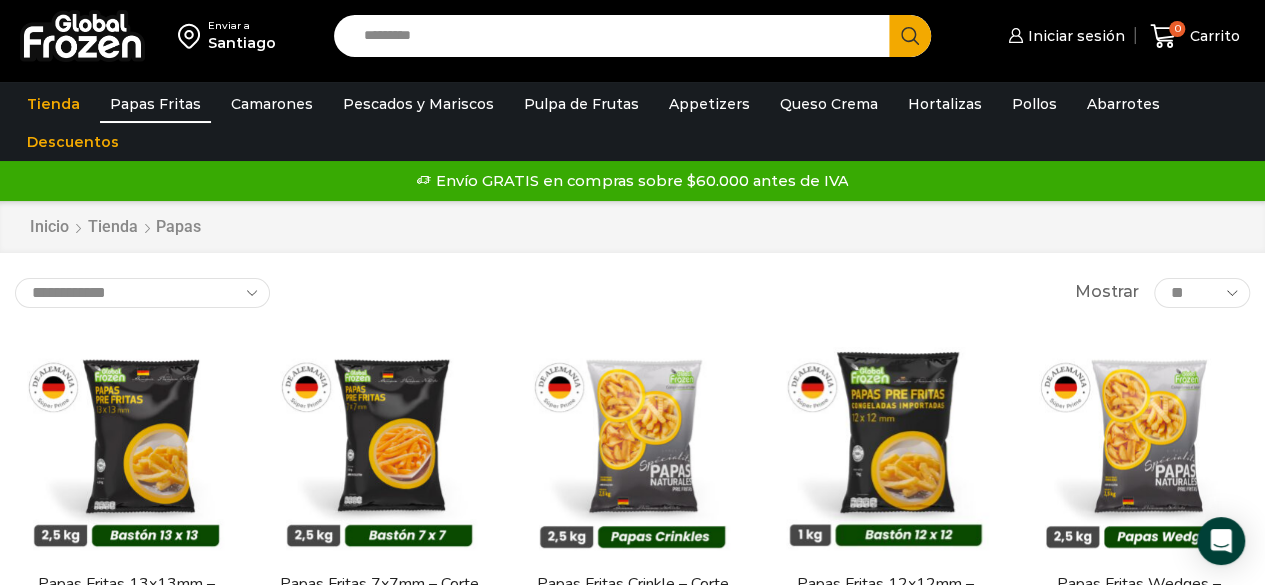 click on "** ** ** *****" at bounding box center [1202, 293] 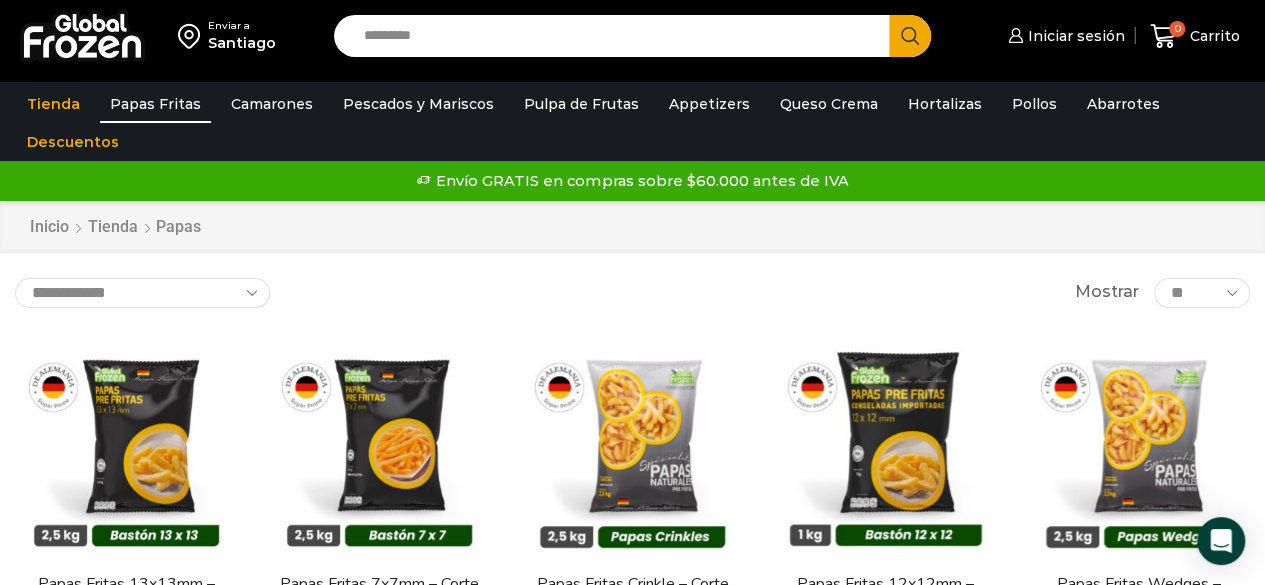 select on "**" 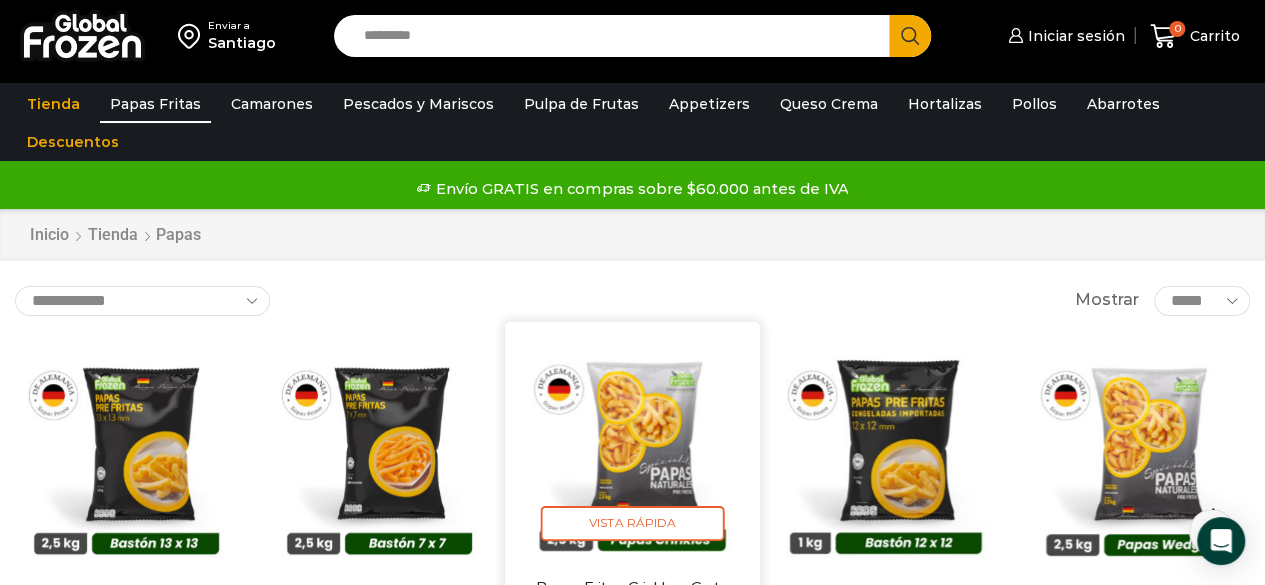 scroll, scrollTop: 0, scrollLeft: 0, axis: both 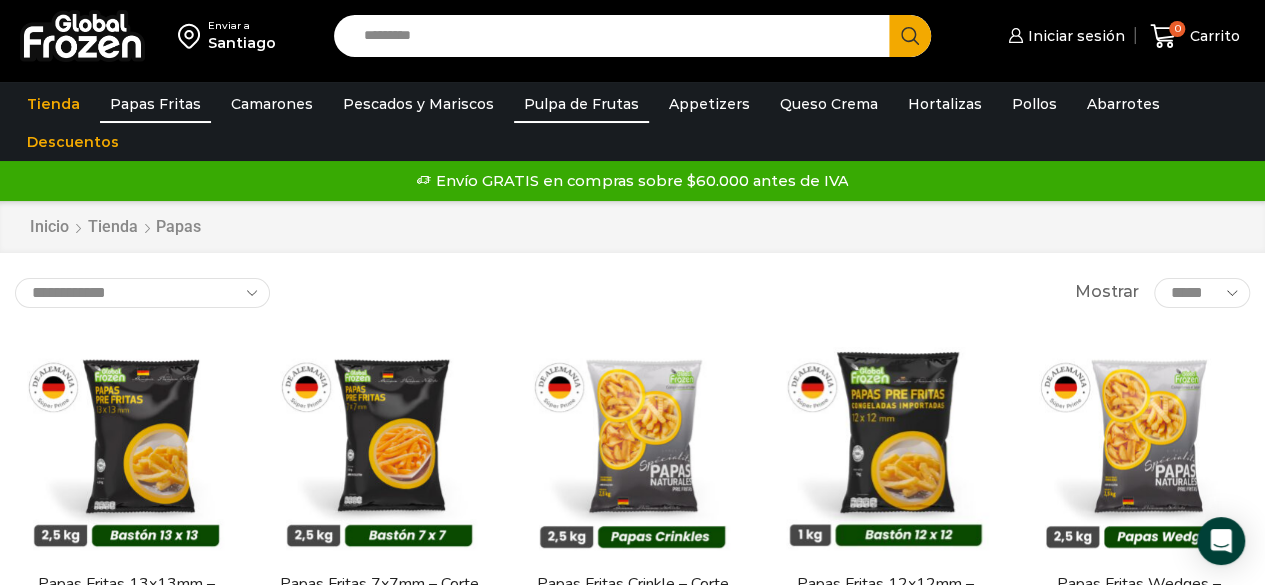 click on "Pulpa de Frutas" at bounding box center [581, 104] 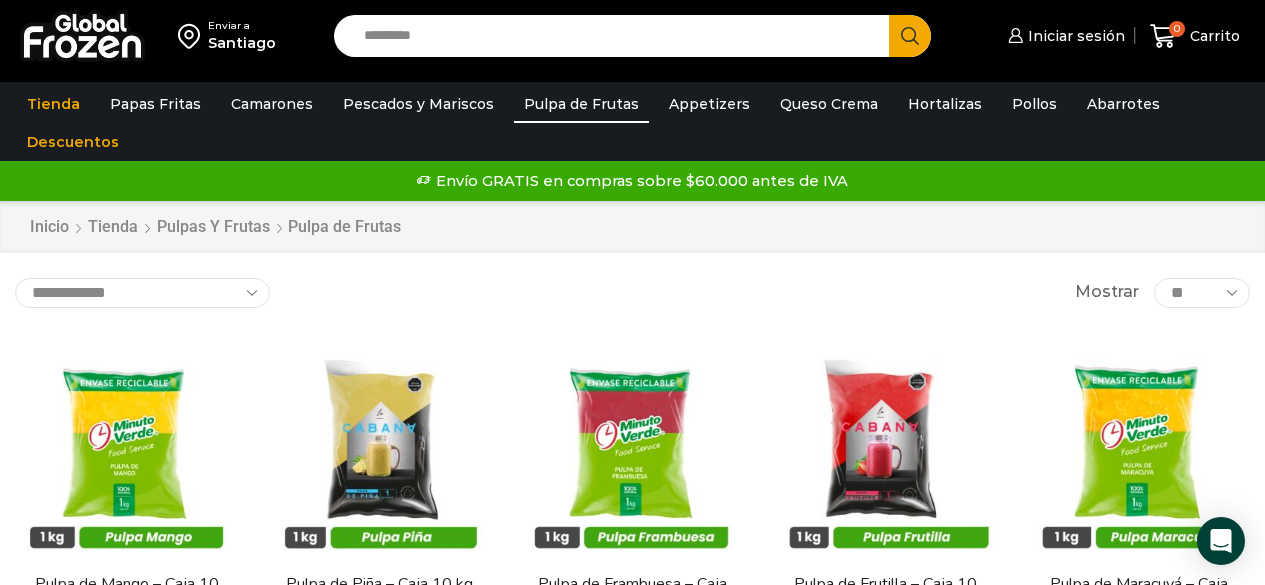 scroll, scrollTop: 0, scrollLeft: 0, axis: both 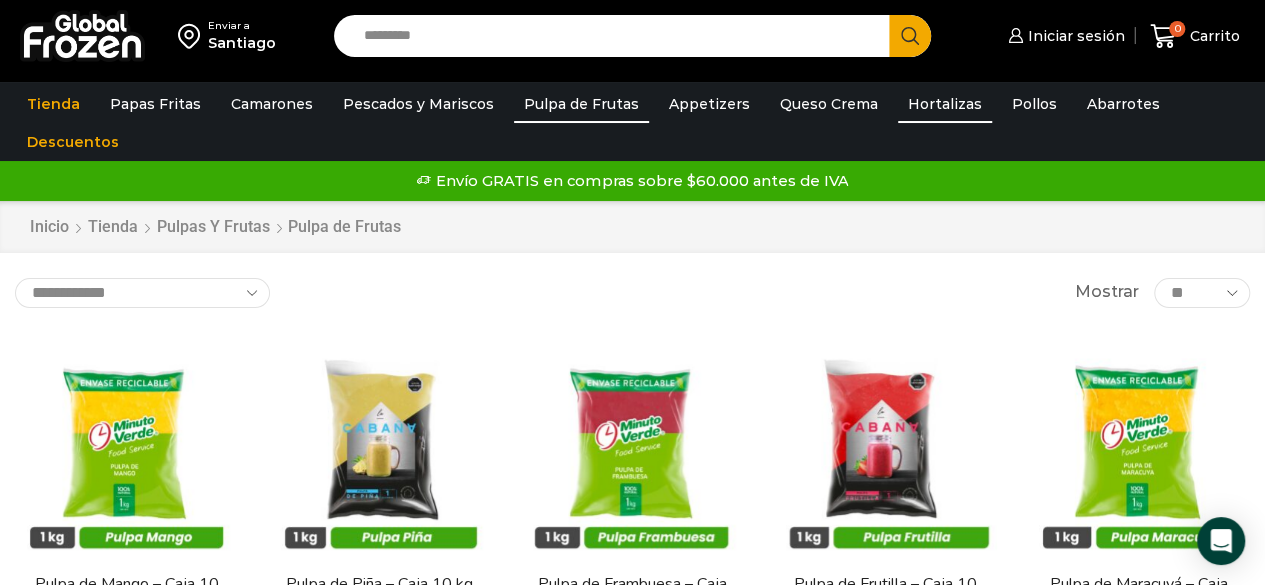 click on "Hortalizas" at bounding box center (945, 104) 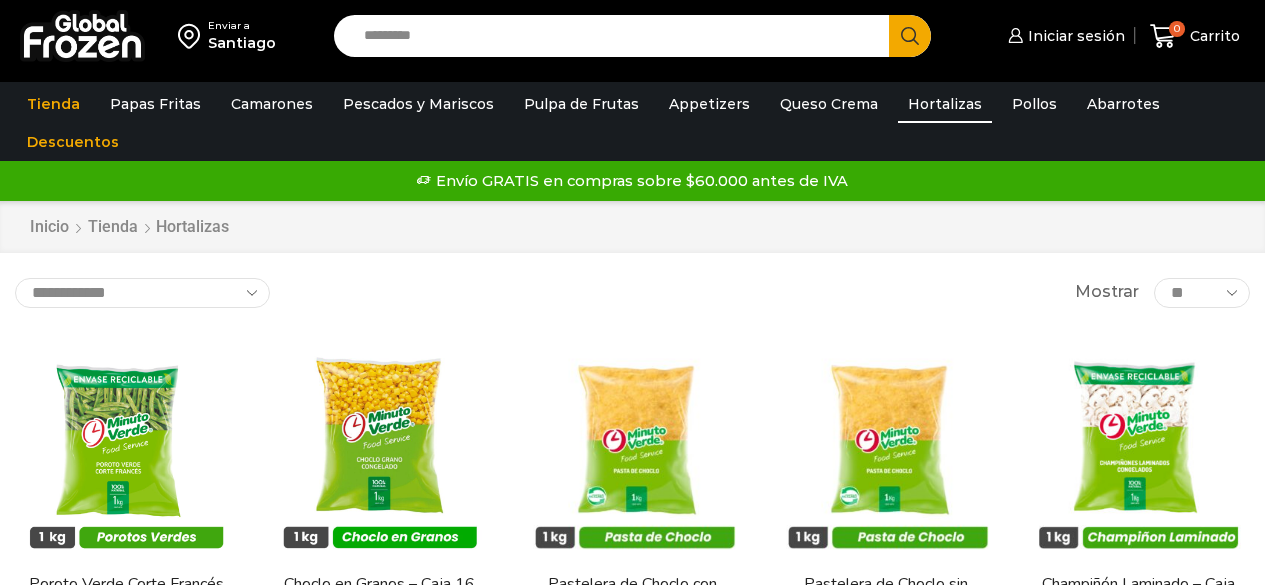 scroll, scrollTop: 0, scrollLeft: 0, axis: both 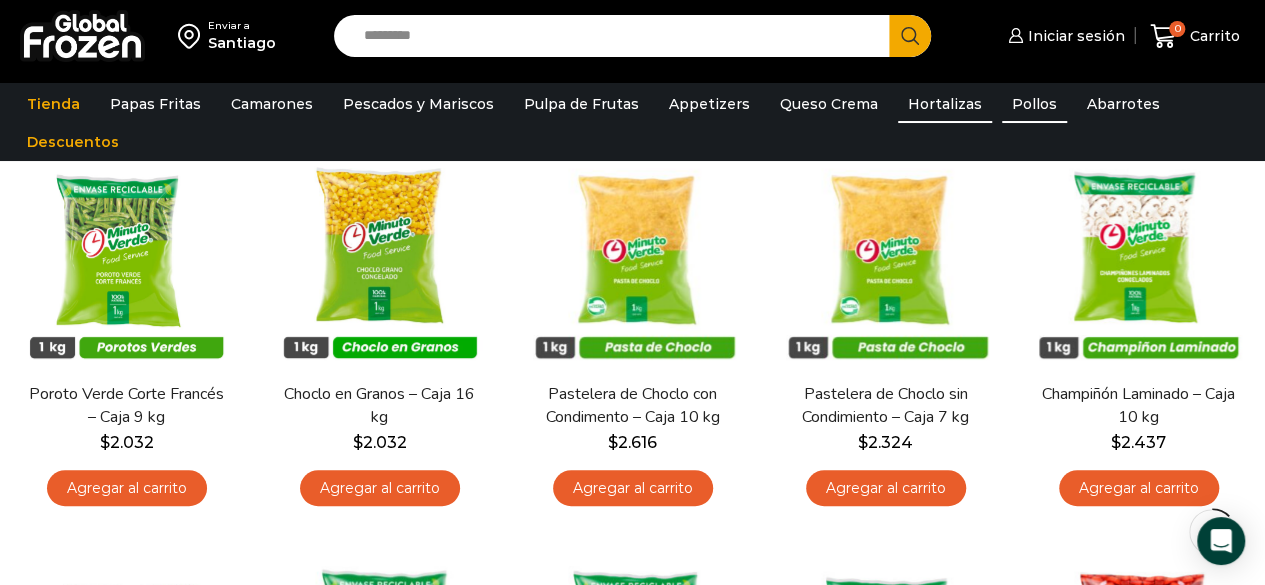 click on "Pollos" at bounding box center (1034, 104) 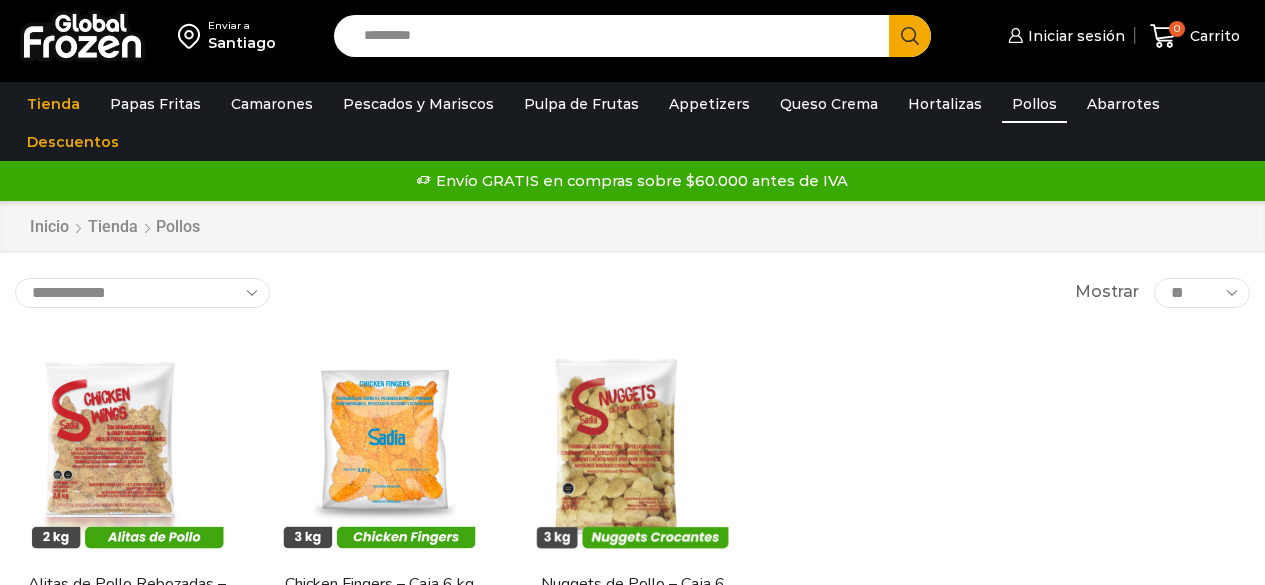 scroll, scrollTop: 0, scrollLeft: 0, axis: both 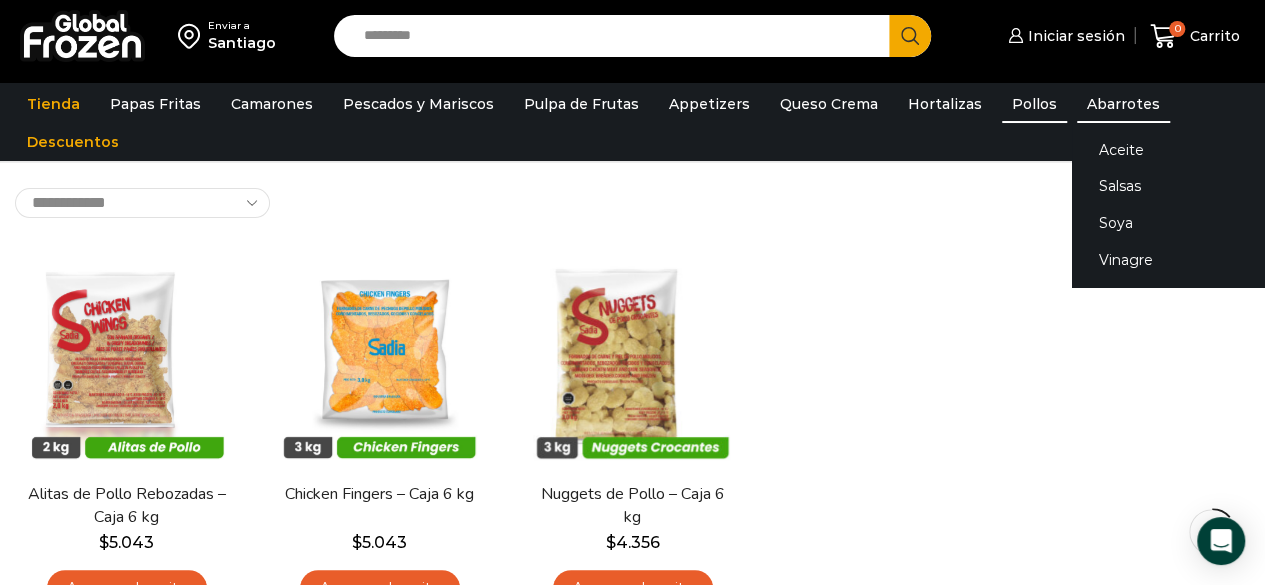 click on "Abarrotes" at bounding box center (1123, 104) 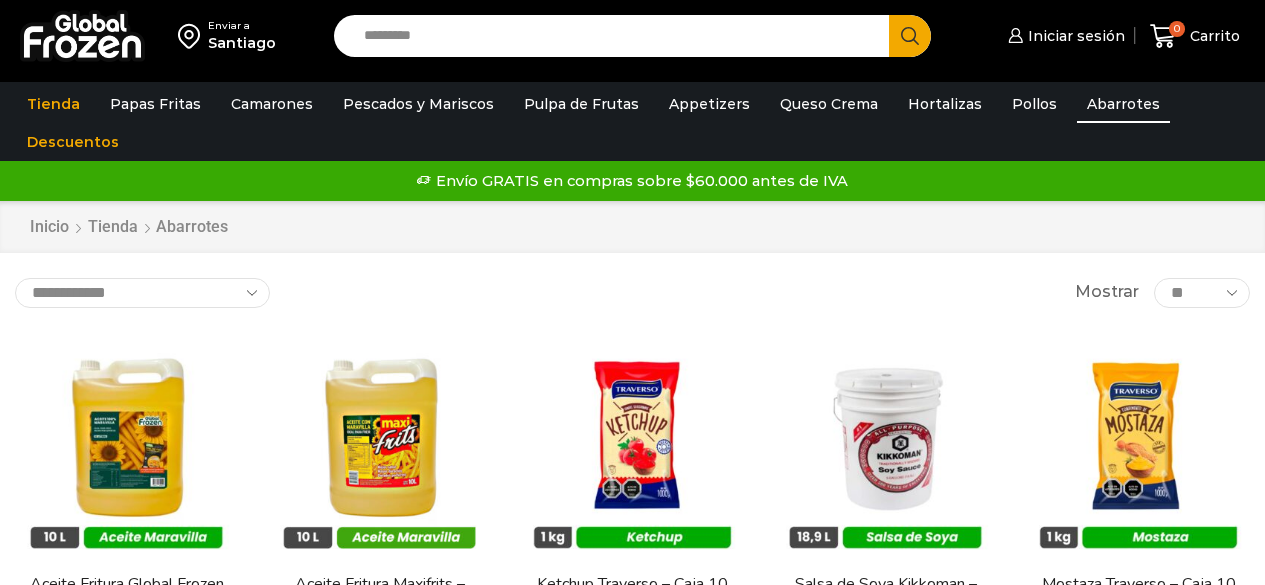scroll, scrollTop: 0, scrollLeft: 0, axis: both 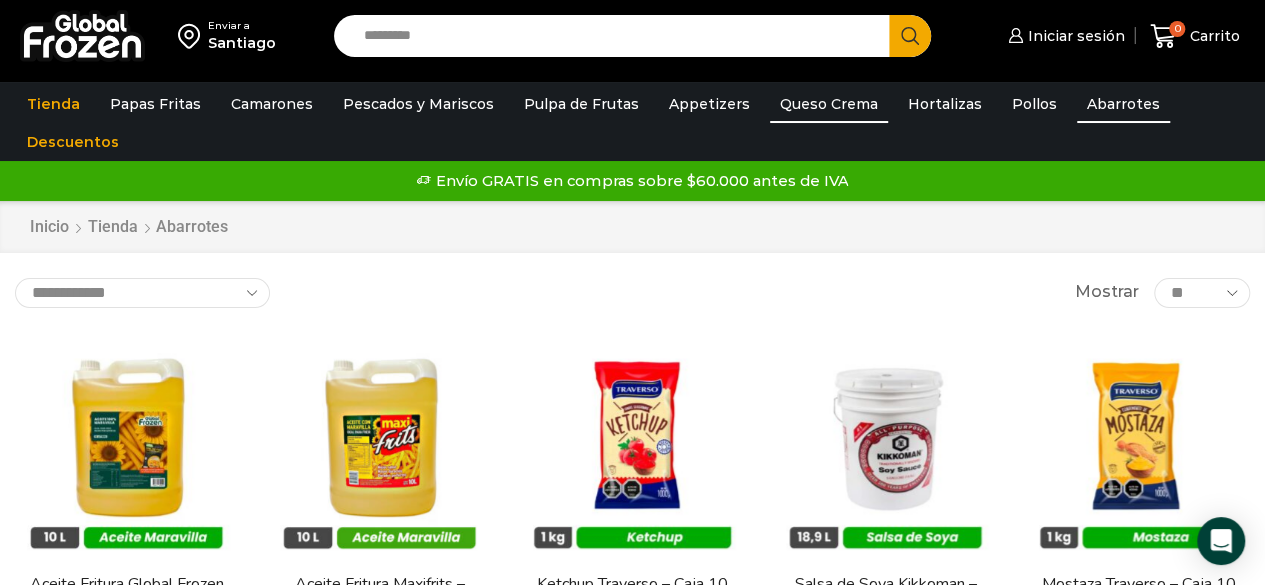 click on "Queso Crema" at bounding box center (829, 104) 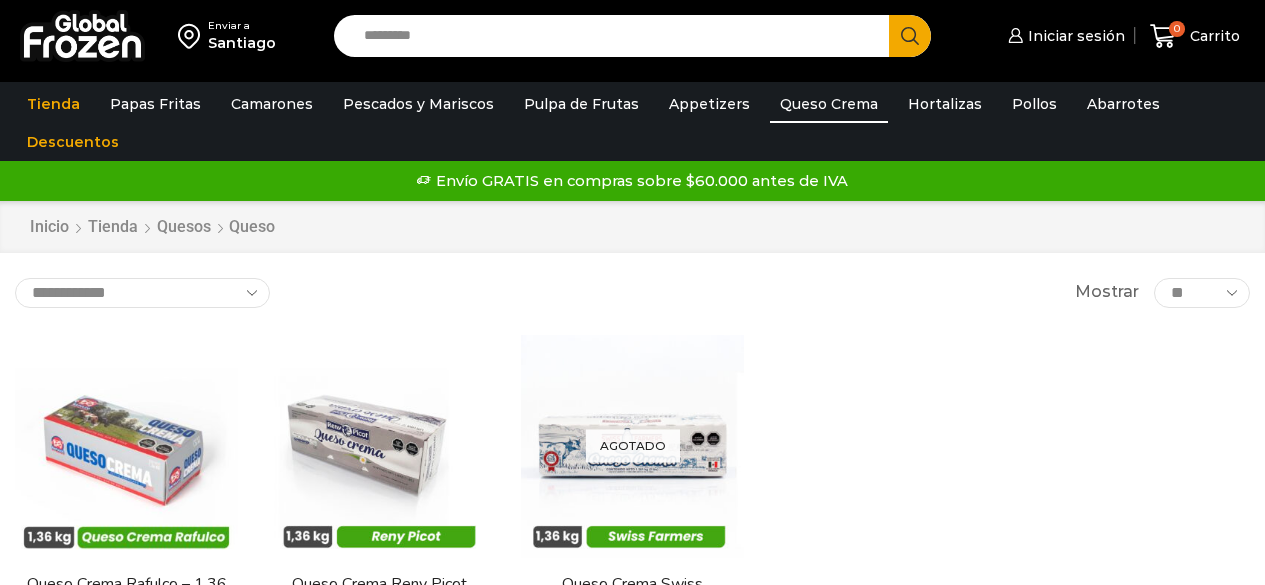 scroll, scrollTop: 0, scrollLeft: 0, axis: both 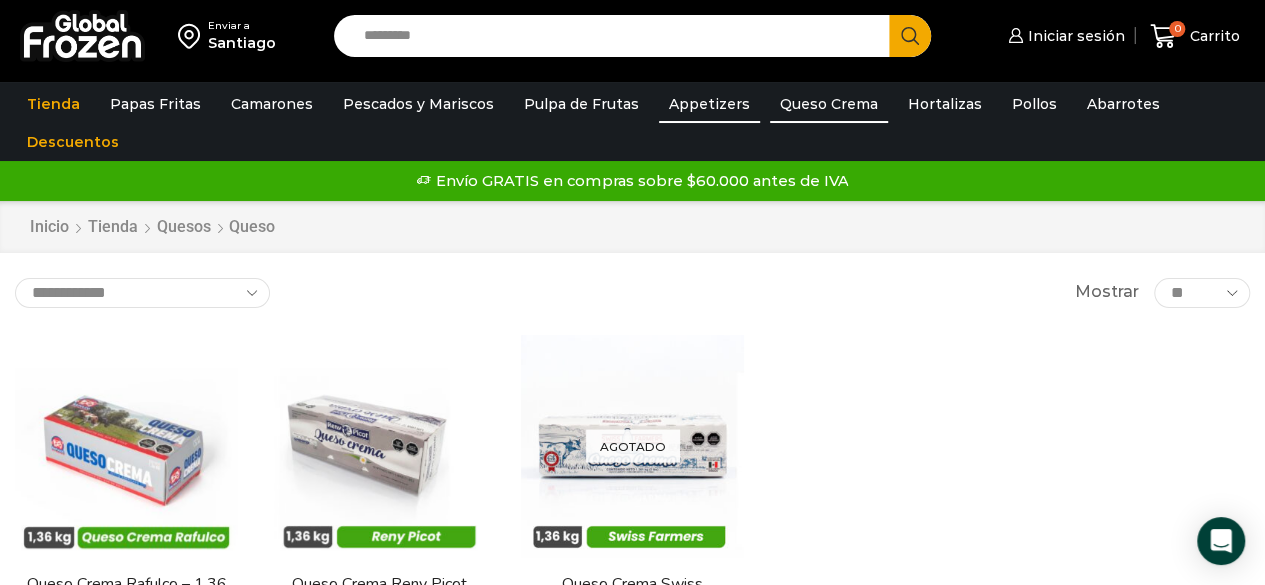 click on "Appetizers" at bounding box center [709, 104] 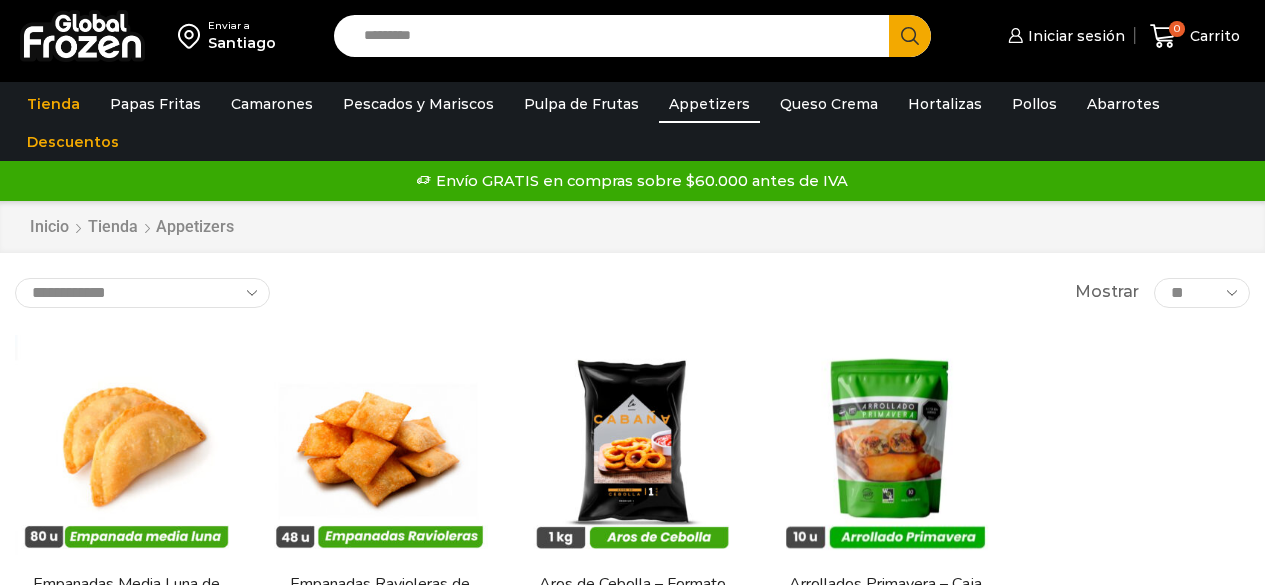 scroll, scrollTop: 0, scrollLeft: 0, axis: both 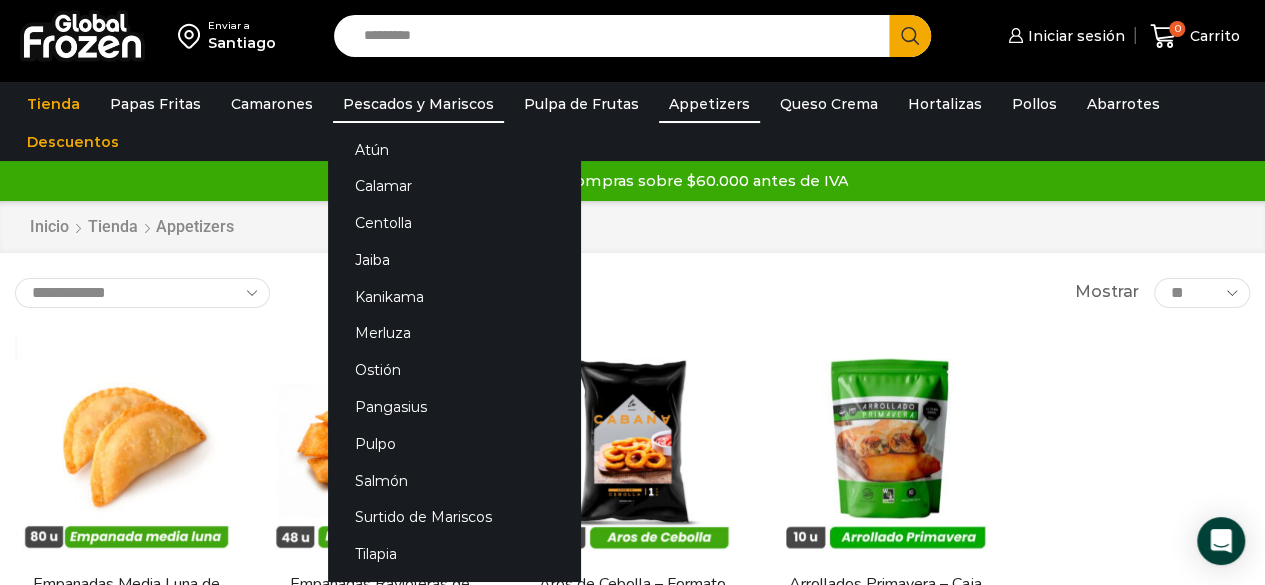 click on "Pescados y Mariscos" at bounding box center [418, 104] 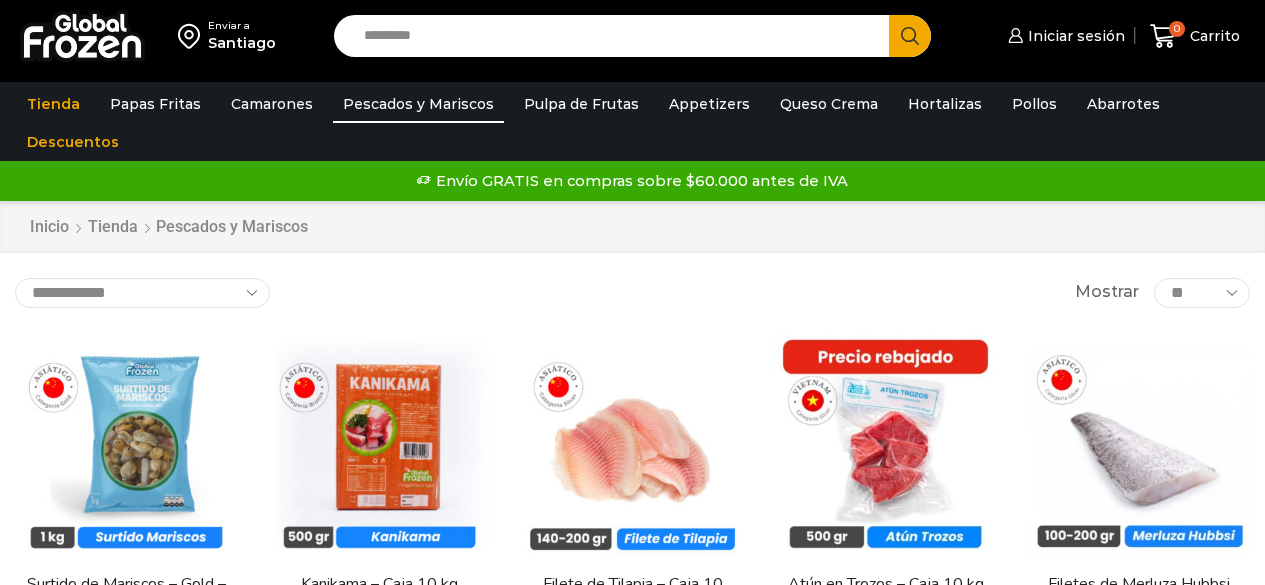 scroll, scrollTop: 0, scrollLeft: 0, axis: both 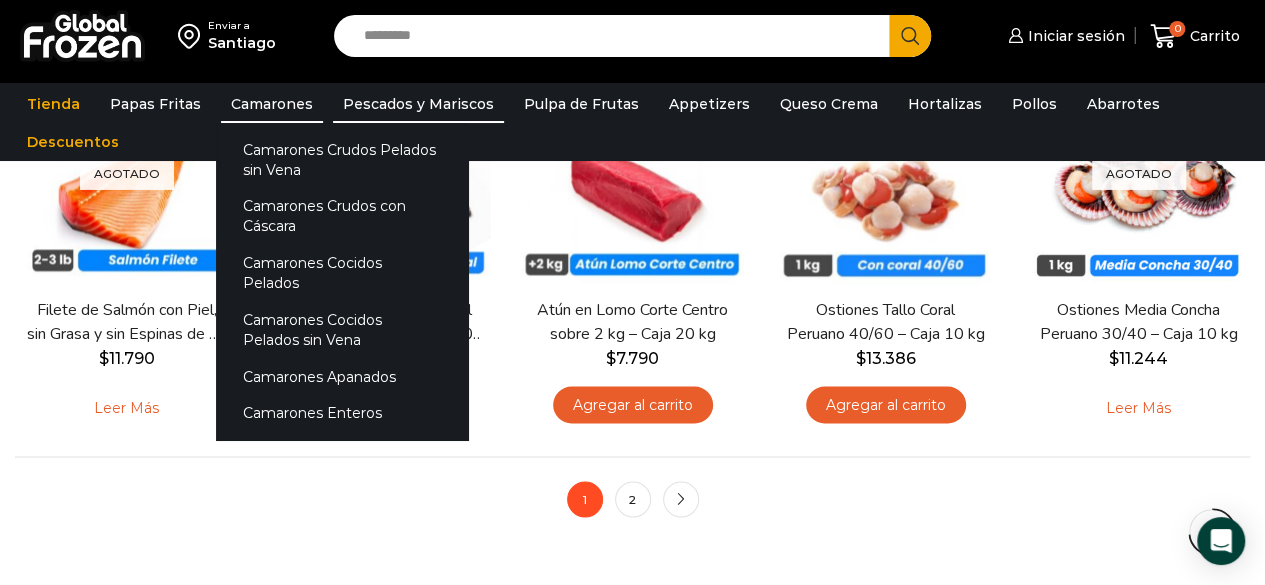 click on "Camarones" at bounding box center (272, 104) 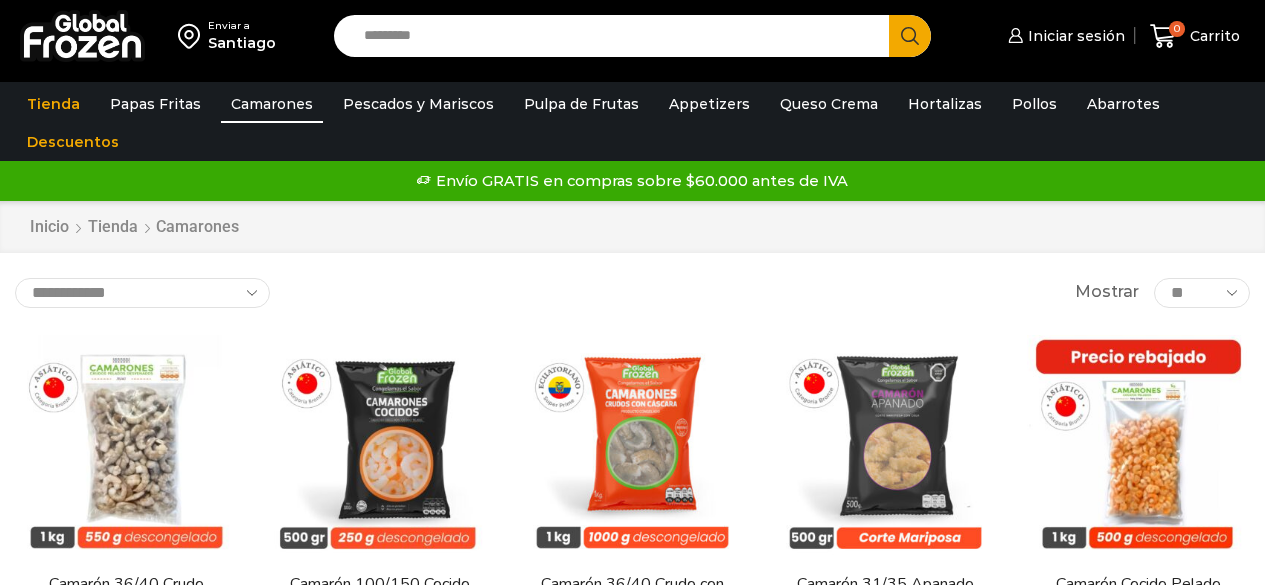 scroll, scrollTop: 0, scrollLeft: 0, axis: both 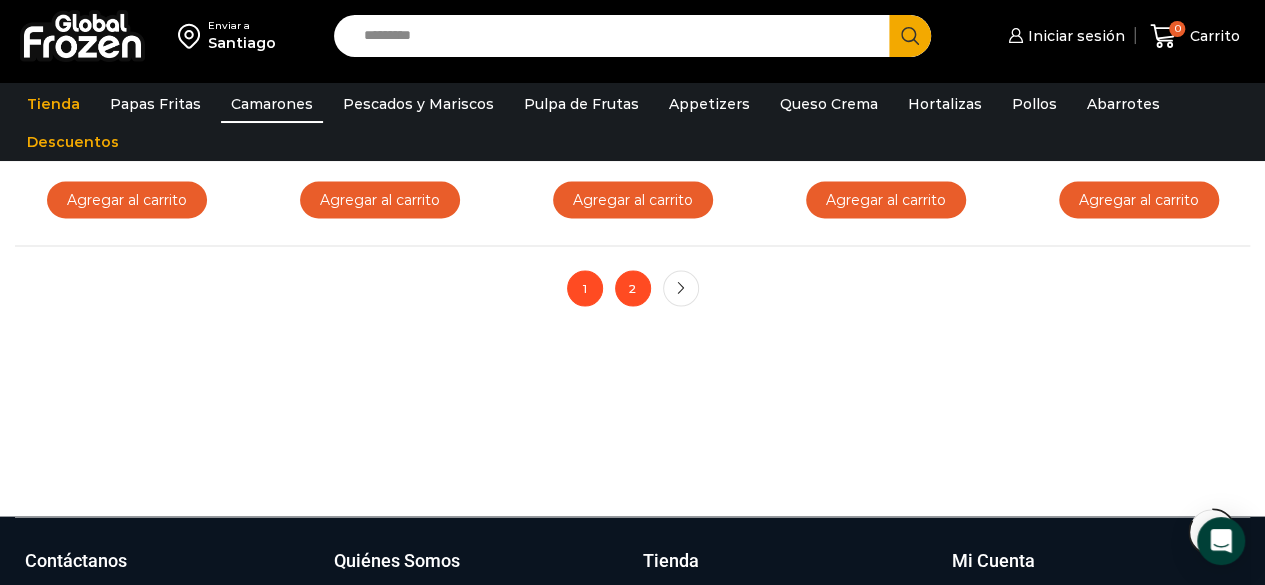 click on "2" at bounding box center [633, 288] 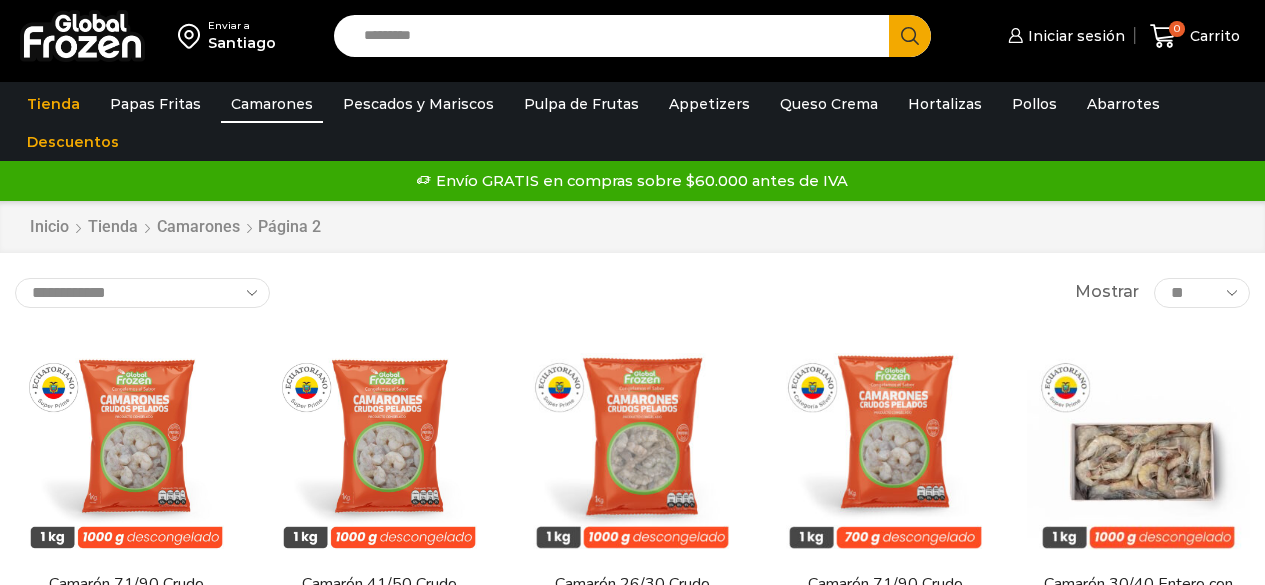 scroll, scrollTop: 0, scrollLeft: 0, axis: both 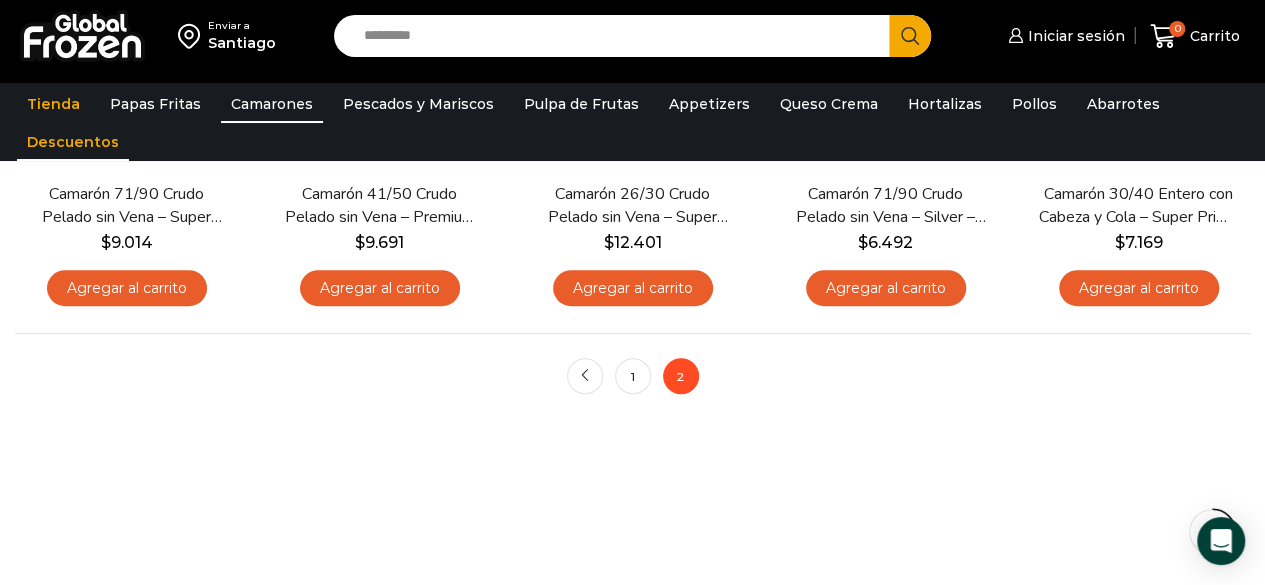click on "Descuentos" at bounding box center [73, 142] 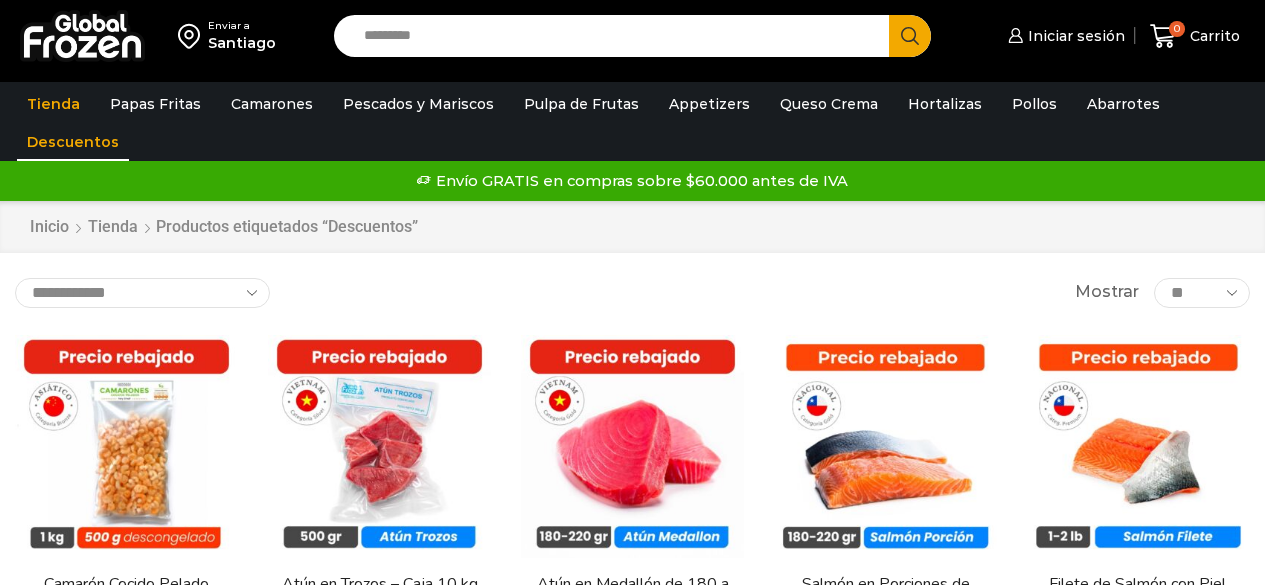scroll, scrollTop: 0, scrollLeft: 0, axis: both 